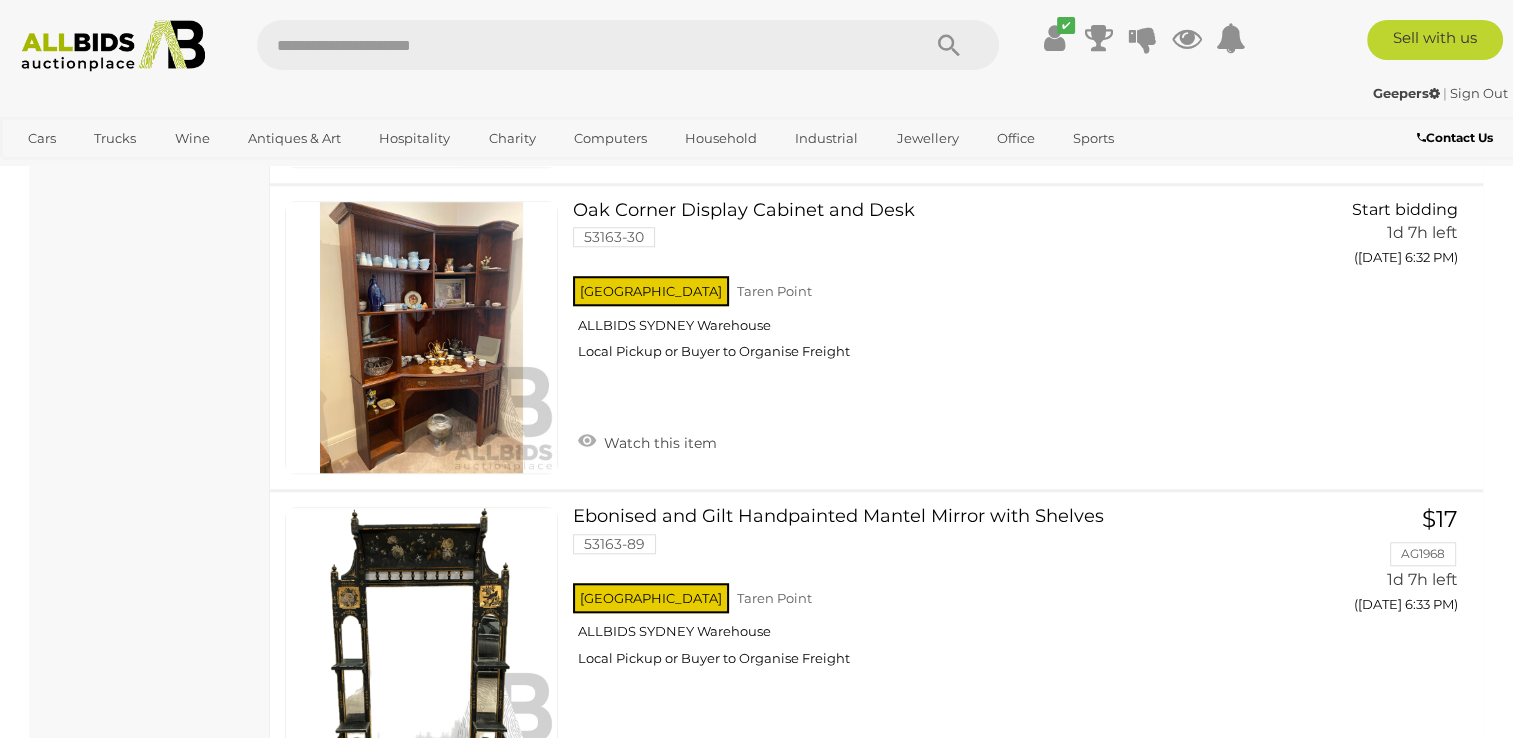 scroll, scrollTop: 1800, scrollLeft: 0, axis: vertical 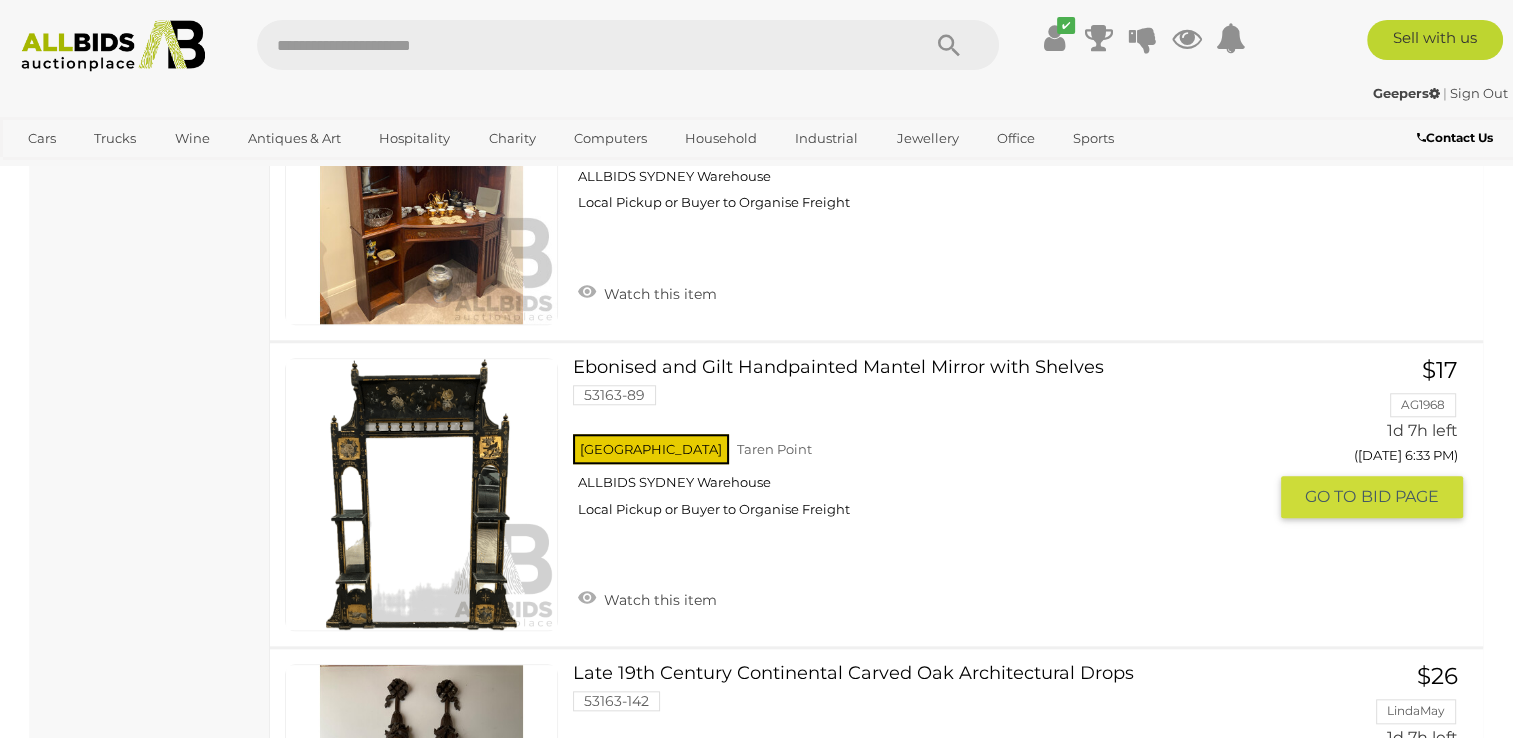 click on "Ebonised and Gilt Handpainted Mantel Mirror with Shelves
53163-89
NSW
Taren Point" at bounding box center [927, 445] 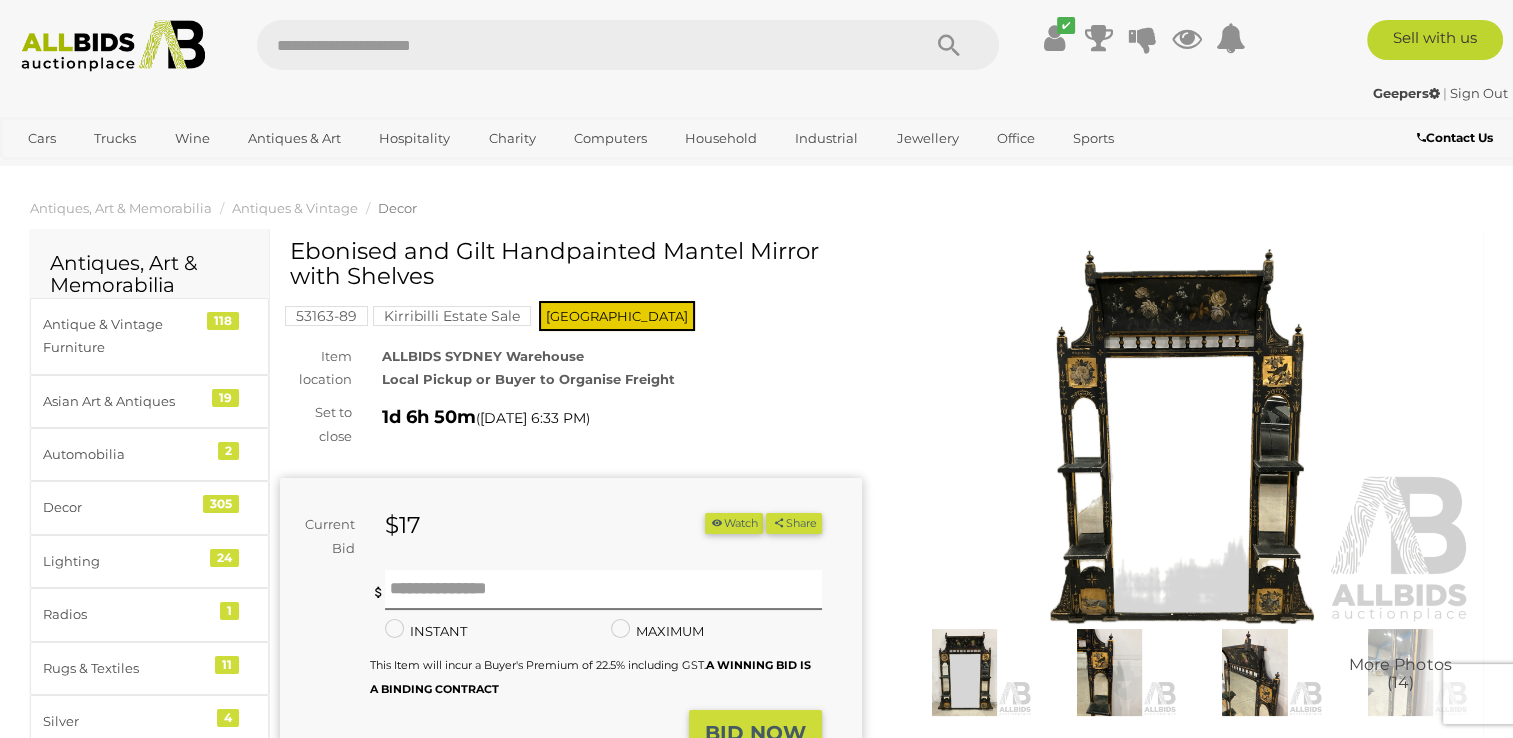 scroll, scrollTop: 0, scrollLeft: 0, axis: both 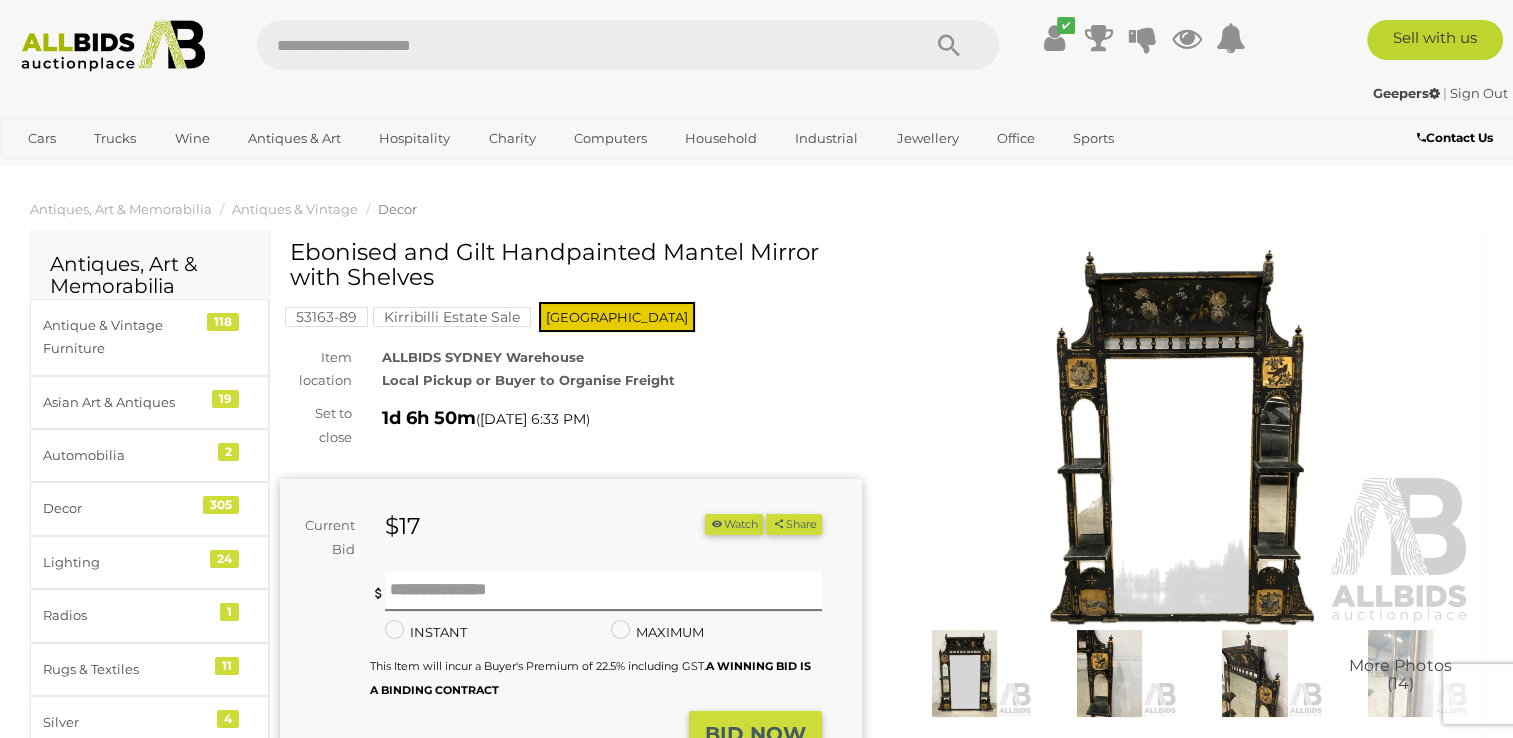 click at bounding box center [1183, 437] 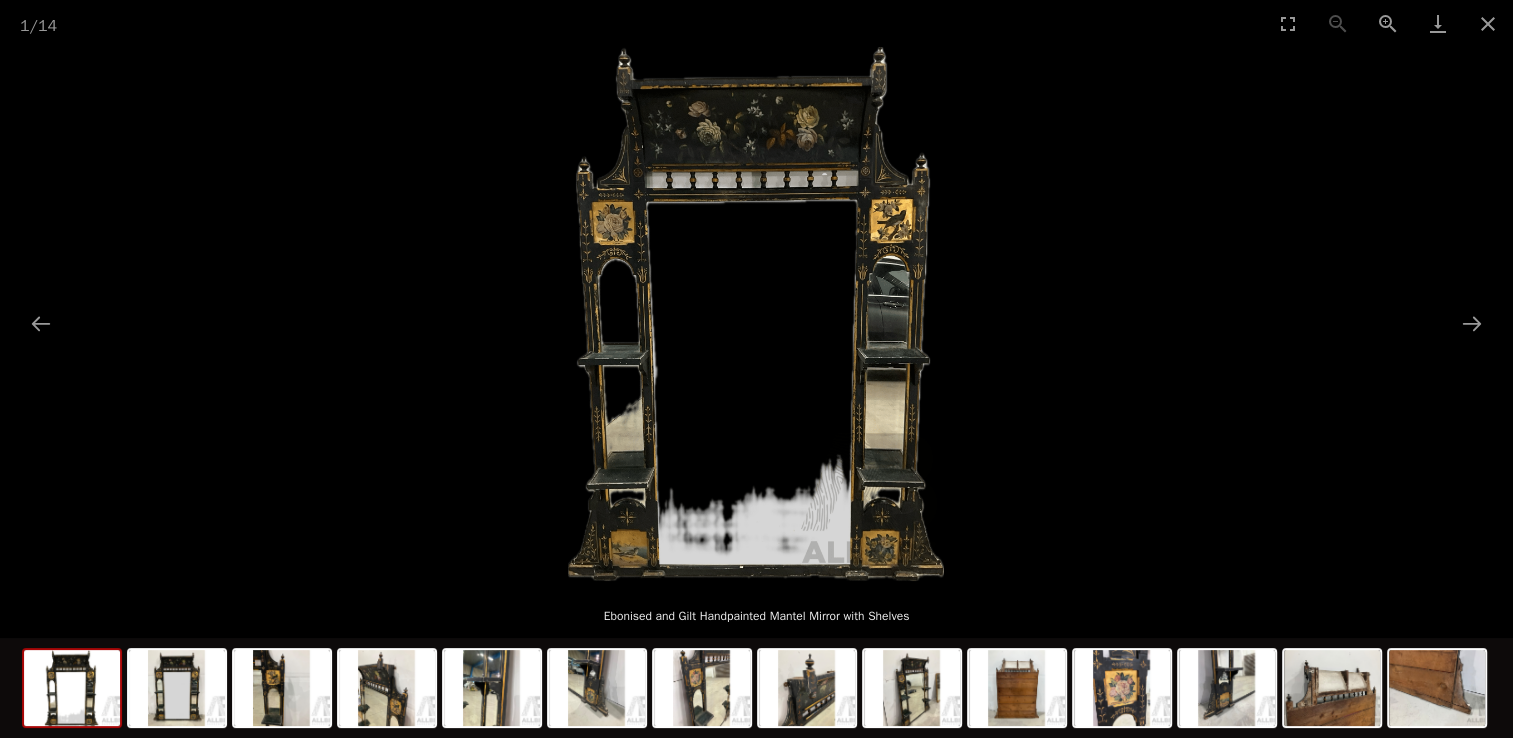 click at bounding box center [756, 314] 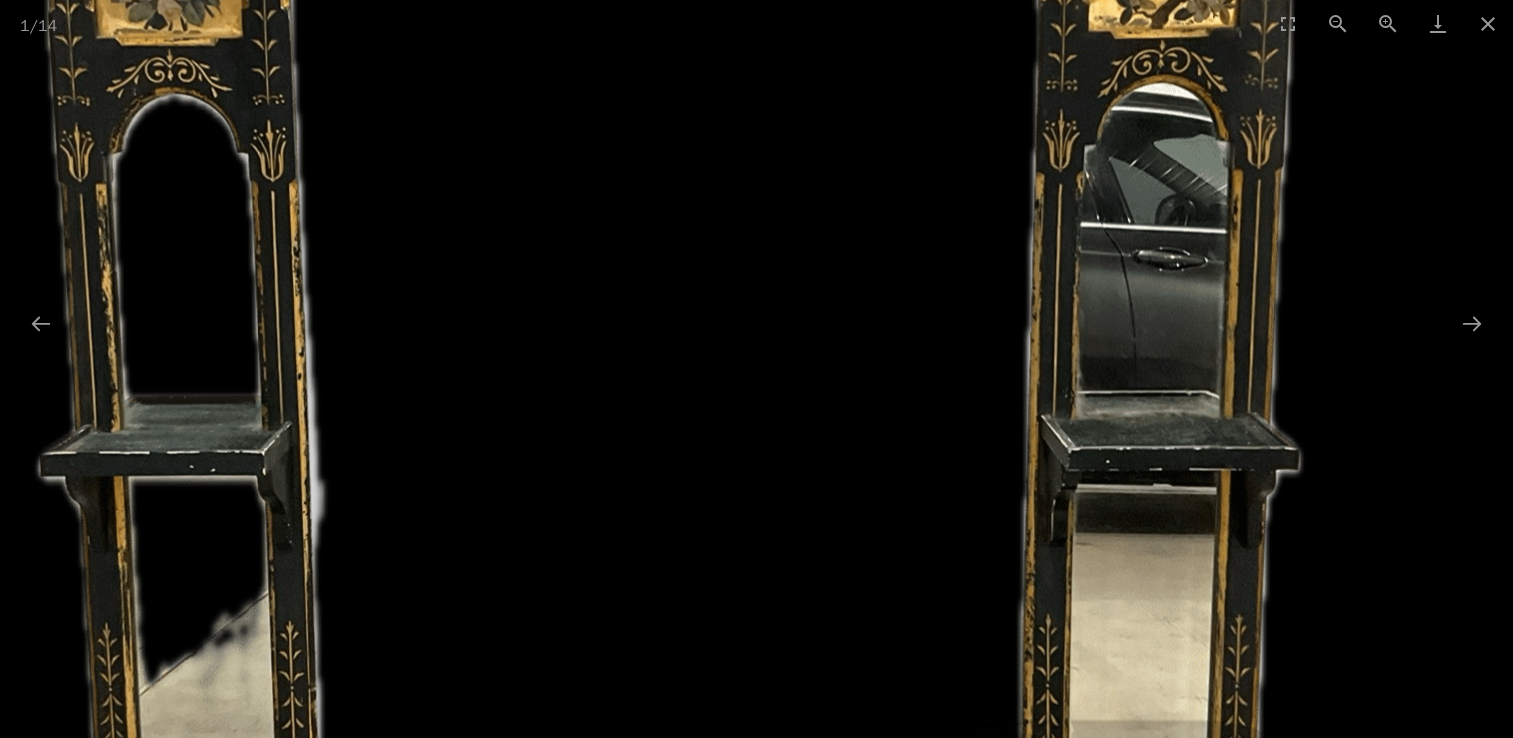 scroll, scrollTop: 0, scrollLeft: 0, axis: both 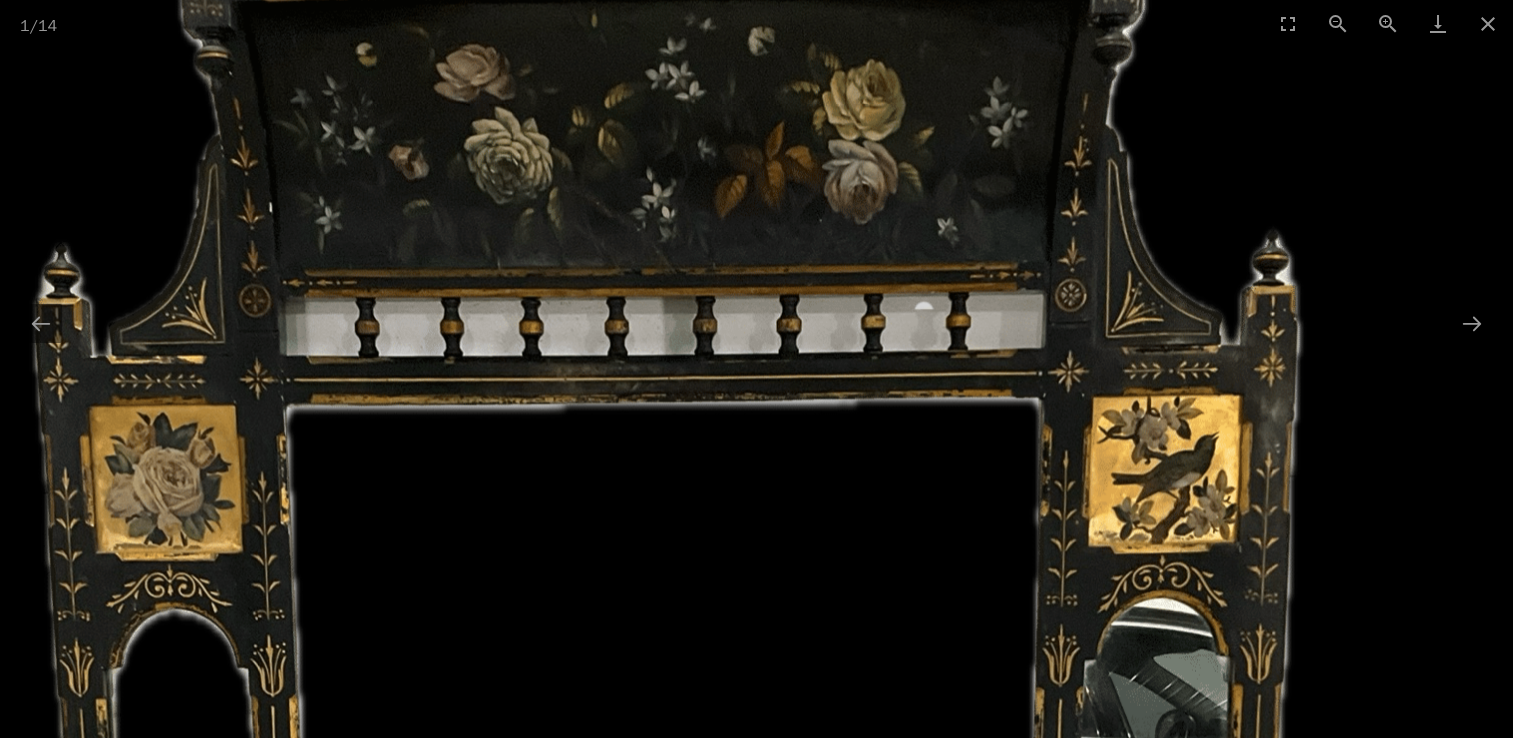 drag, startPoint x: 808, startPoint y: 274, endPoint x: 818, endPoint y: 781, distance: 507.0986 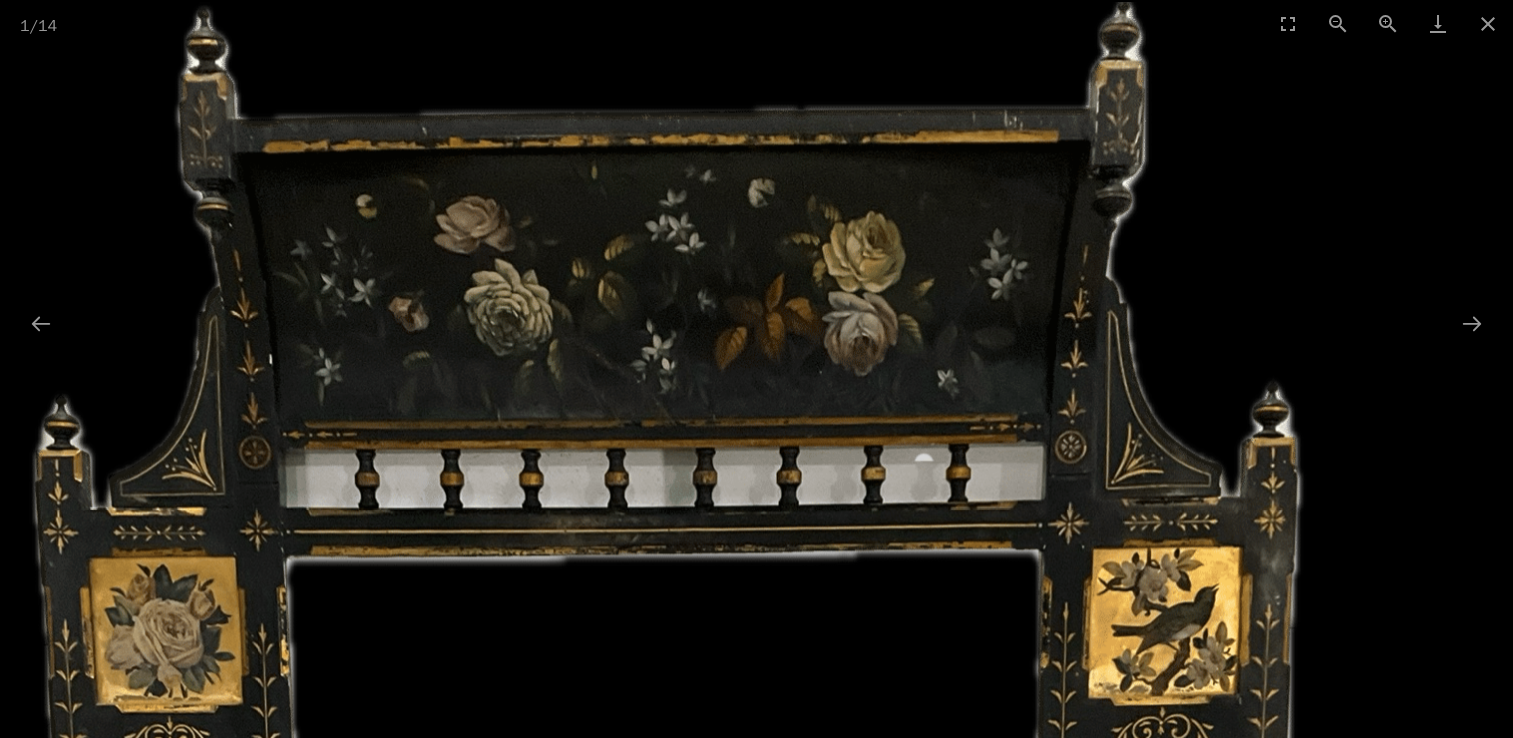 scroll, scrollTop: 0, scrollLeft: 0, axis: both 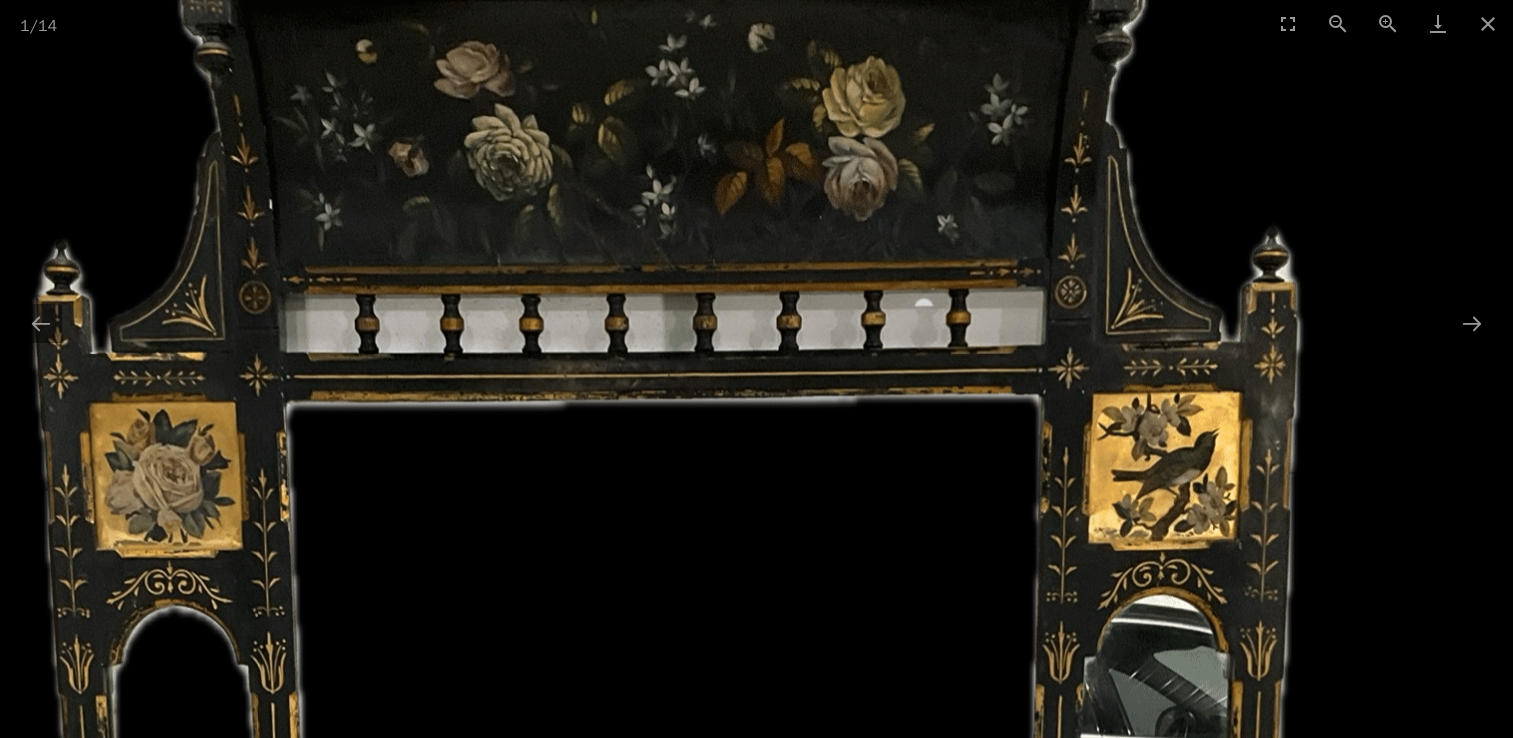 drag, startPoint x: 792, startPoint y: 482, endPoint x: 827, endPoint y: 310, distance: 175.52493 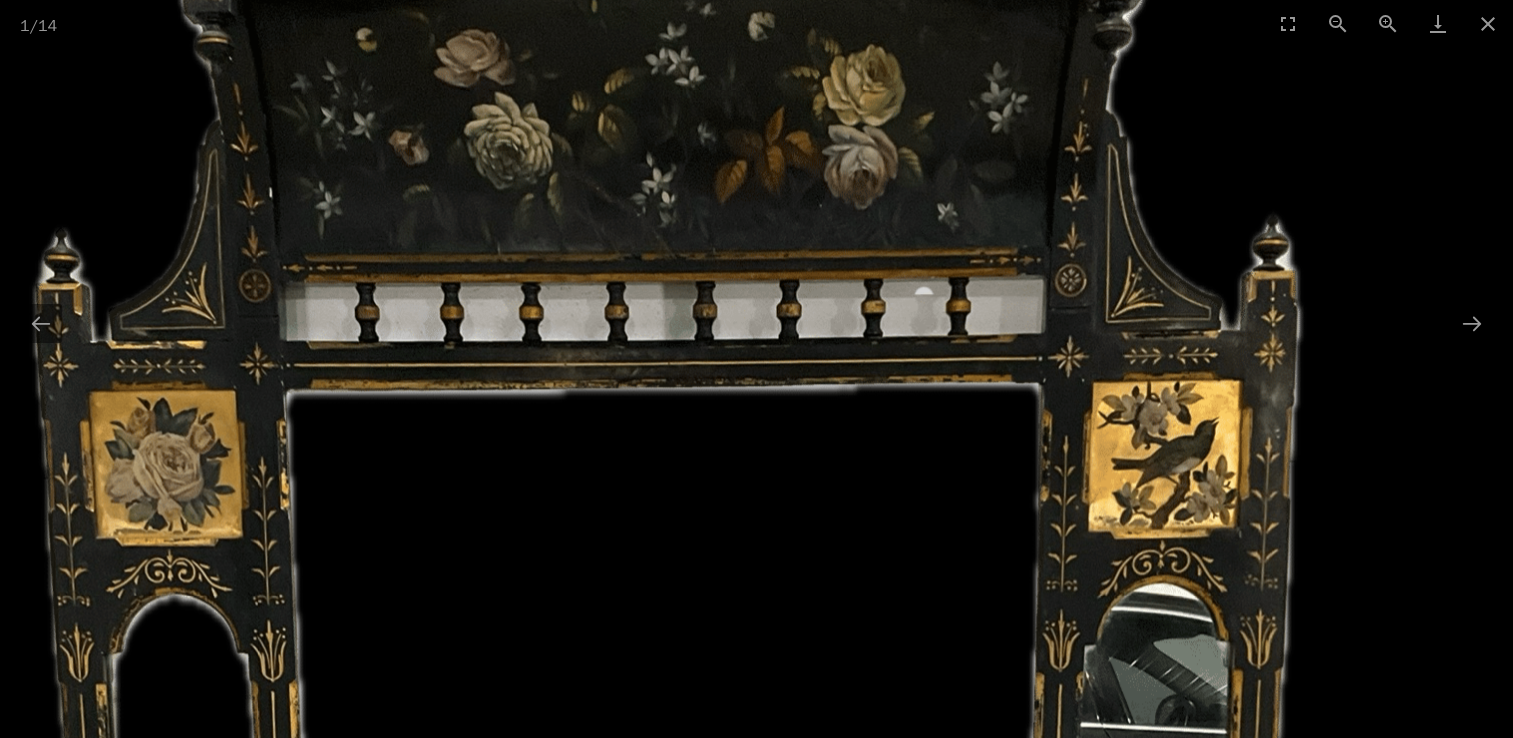 scroll, scrollTop: 0, scrollLeft: 0, axis: both 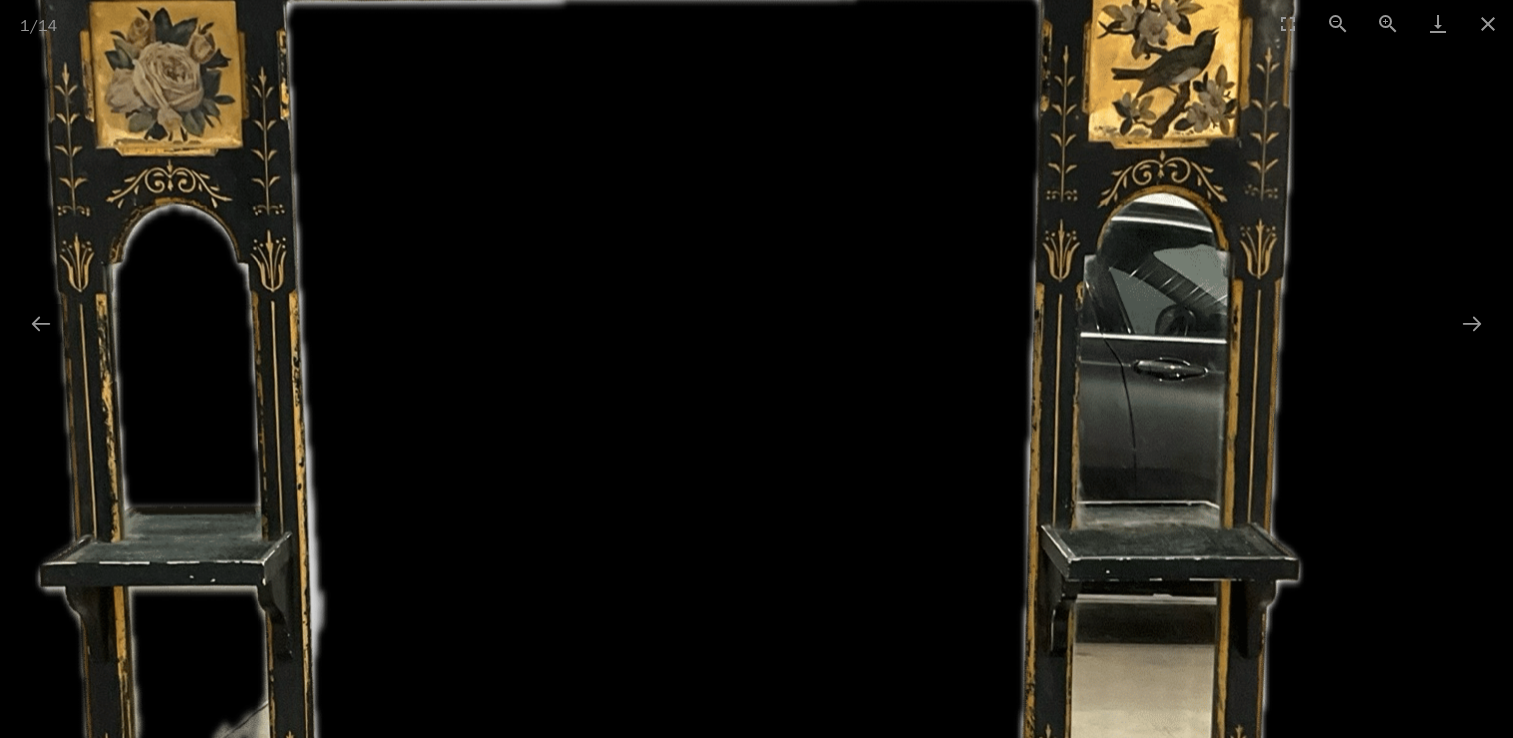 drag, startPoint x: 780, startPoint y: 596, endPoint x: 817, endPoint y: 204, distance: 393.7423 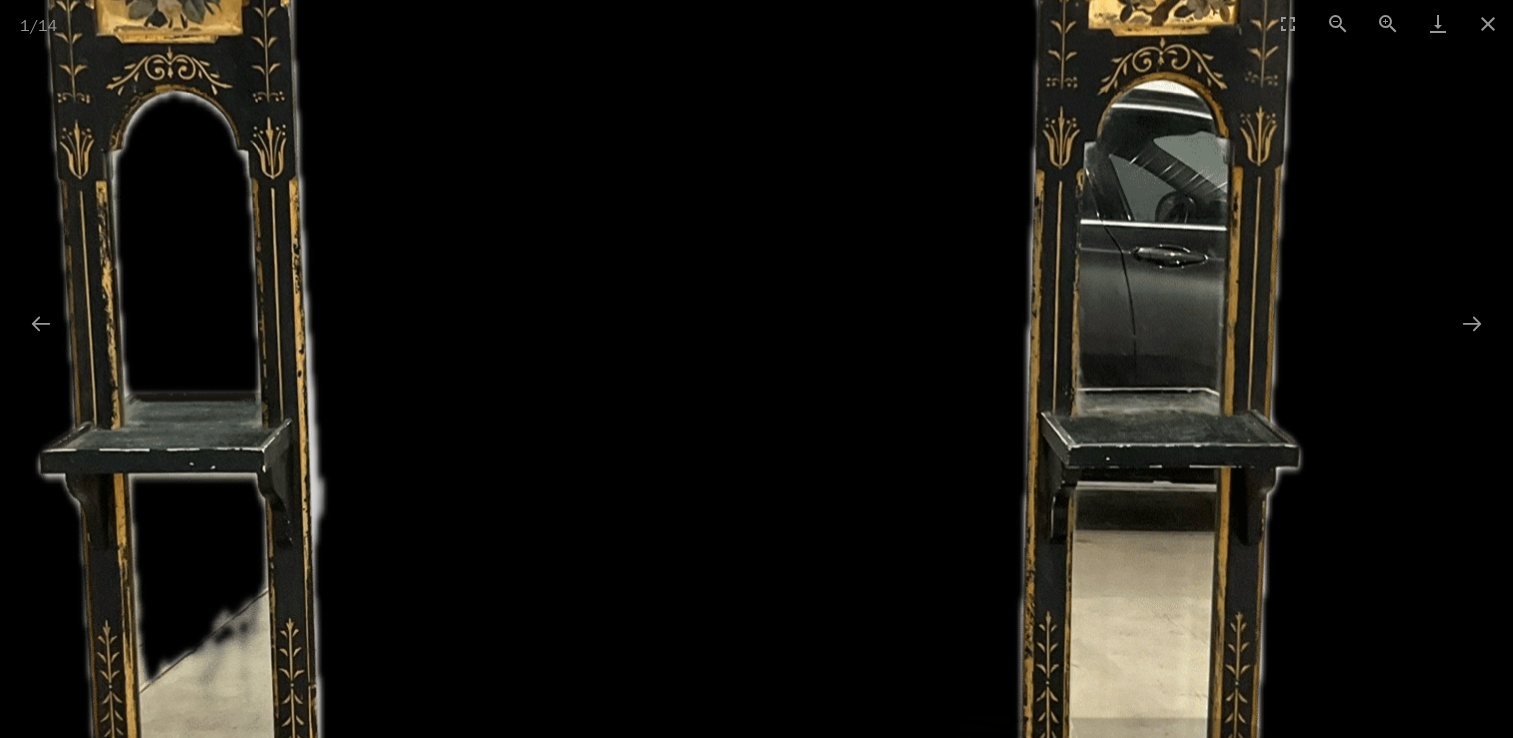 scroll, scrollTop: 0, scrollLeft: 0, axis: both 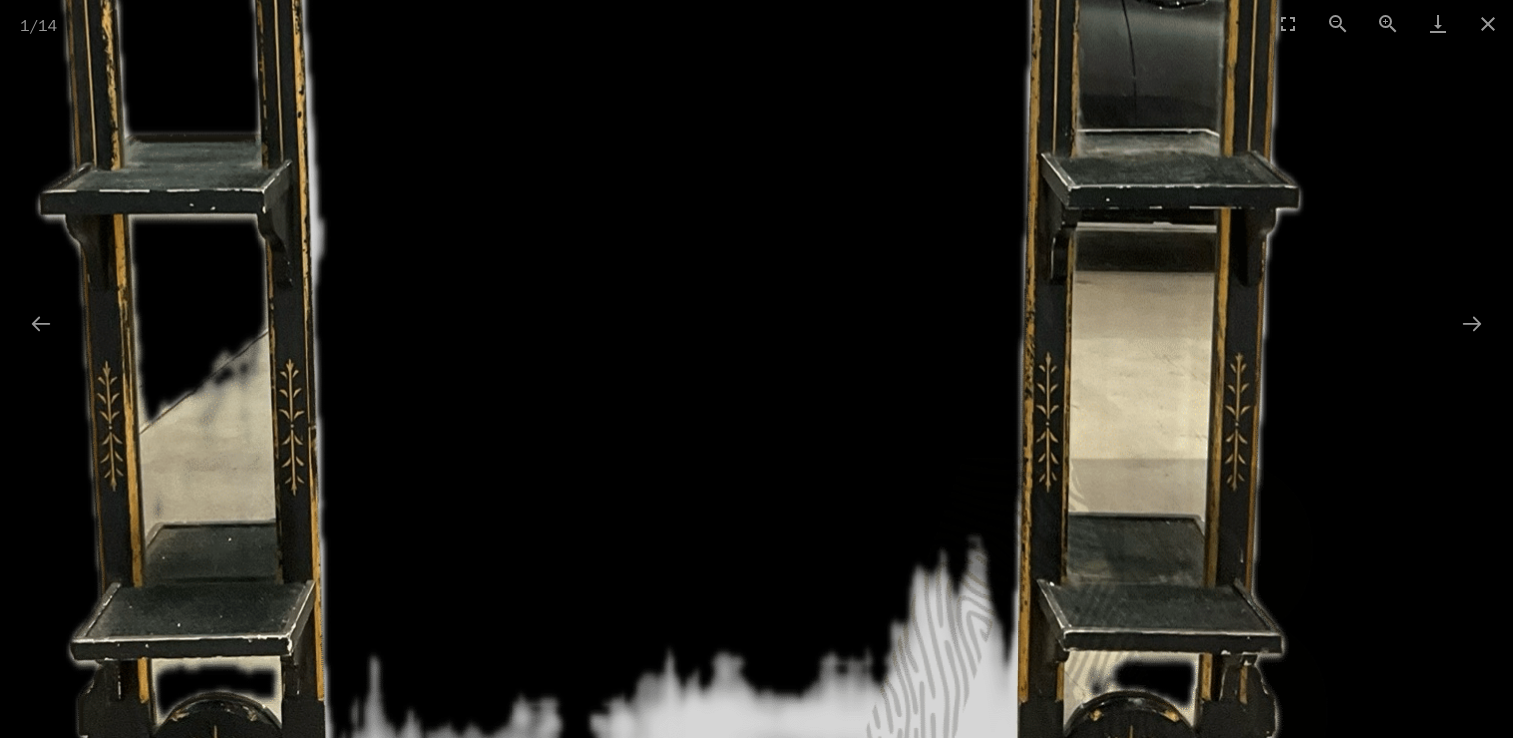 drag, startPoint x: 750, startPoint y: 554, endPoint x: 804, endPoint y: 295, distance: 264.56946 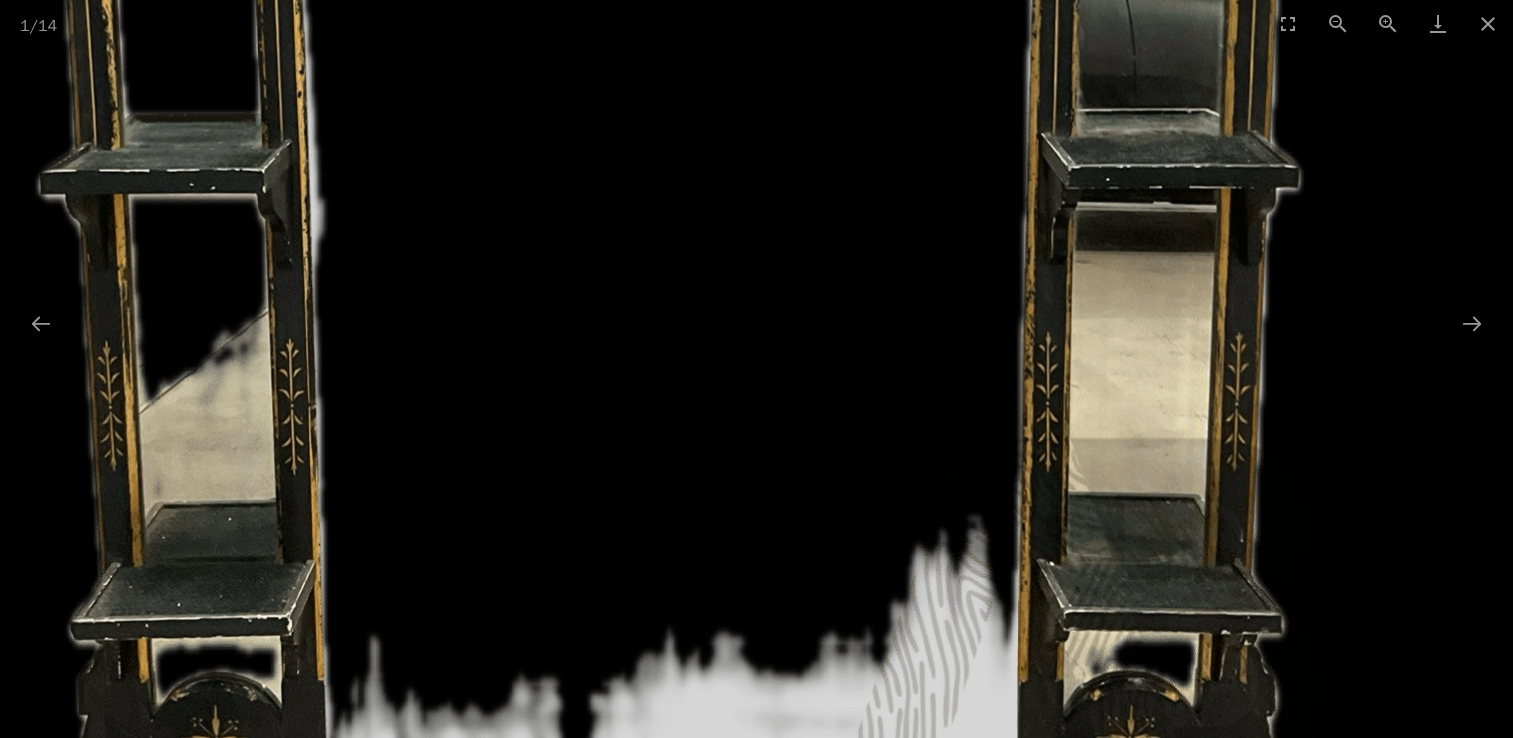 scroll, scrollTop: 0, scrollLeft: 0, axis: both 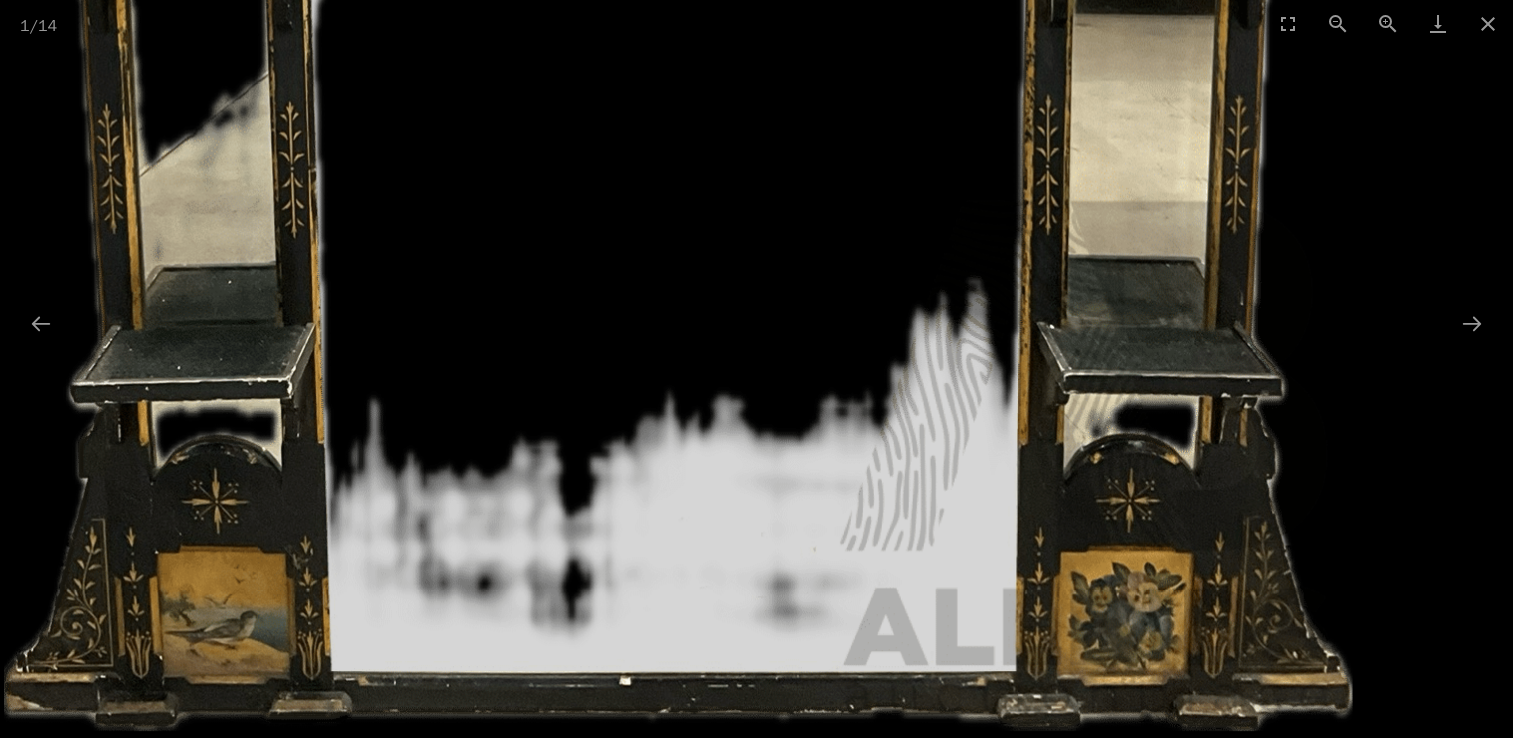 drag, startPoint x: 728, startPoint y: 622, endPoint x: 756, endPoint y: 339, distance: 284.38177 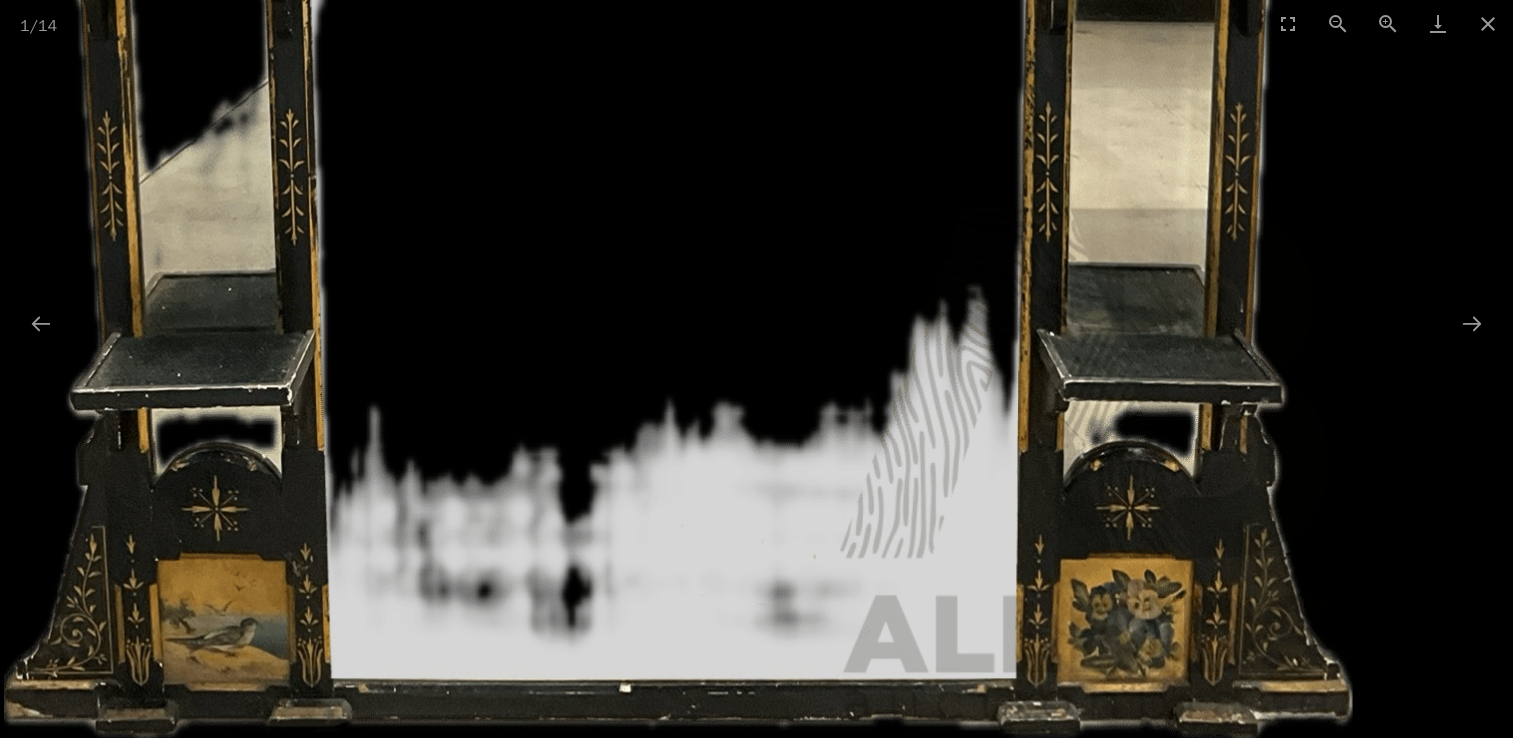 scroll, scrollTop: 0, scrollLeft: 0, axis: both 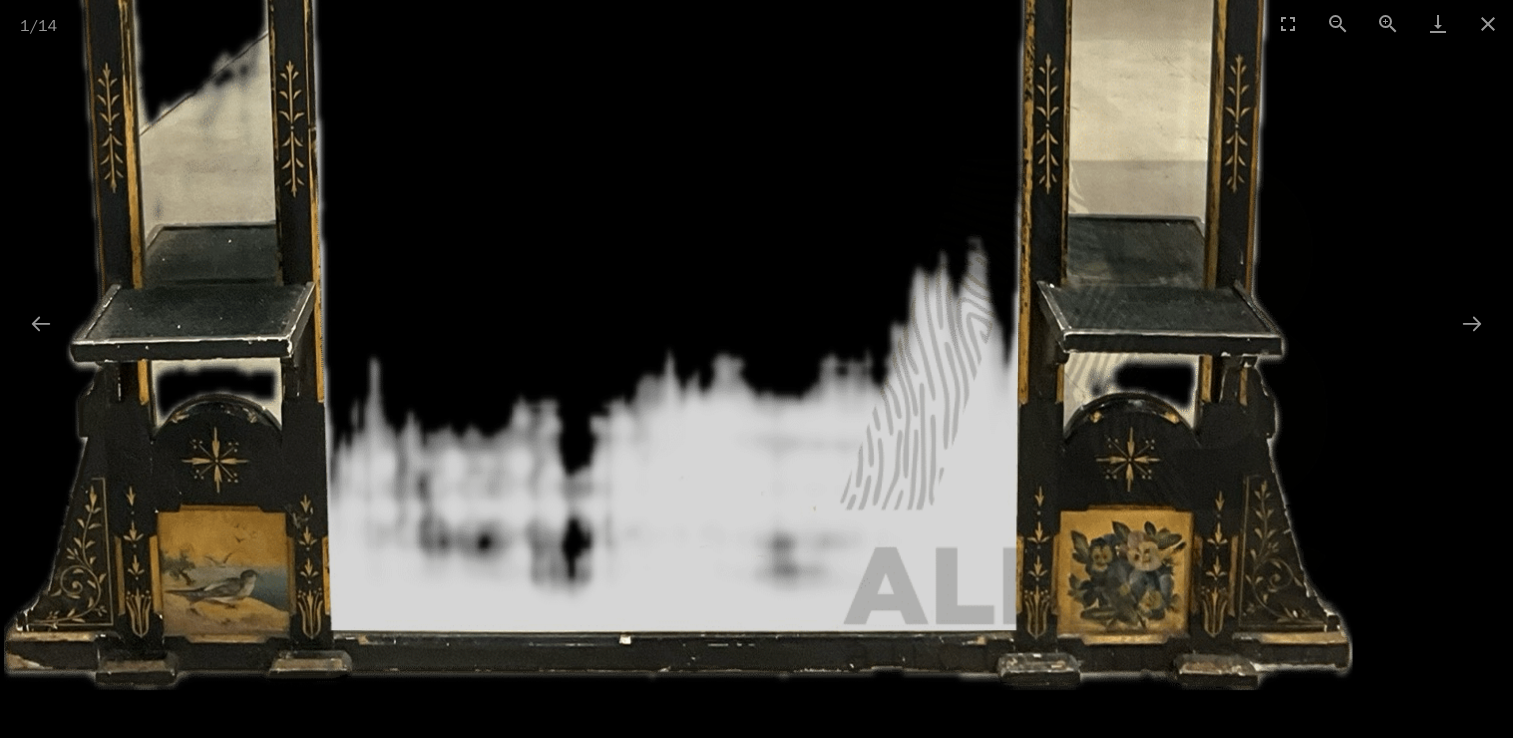 drag, startPoint x: 695, startPoint y: 666, endPoint x: 730, endPoint y: 375, distance: 293.09726 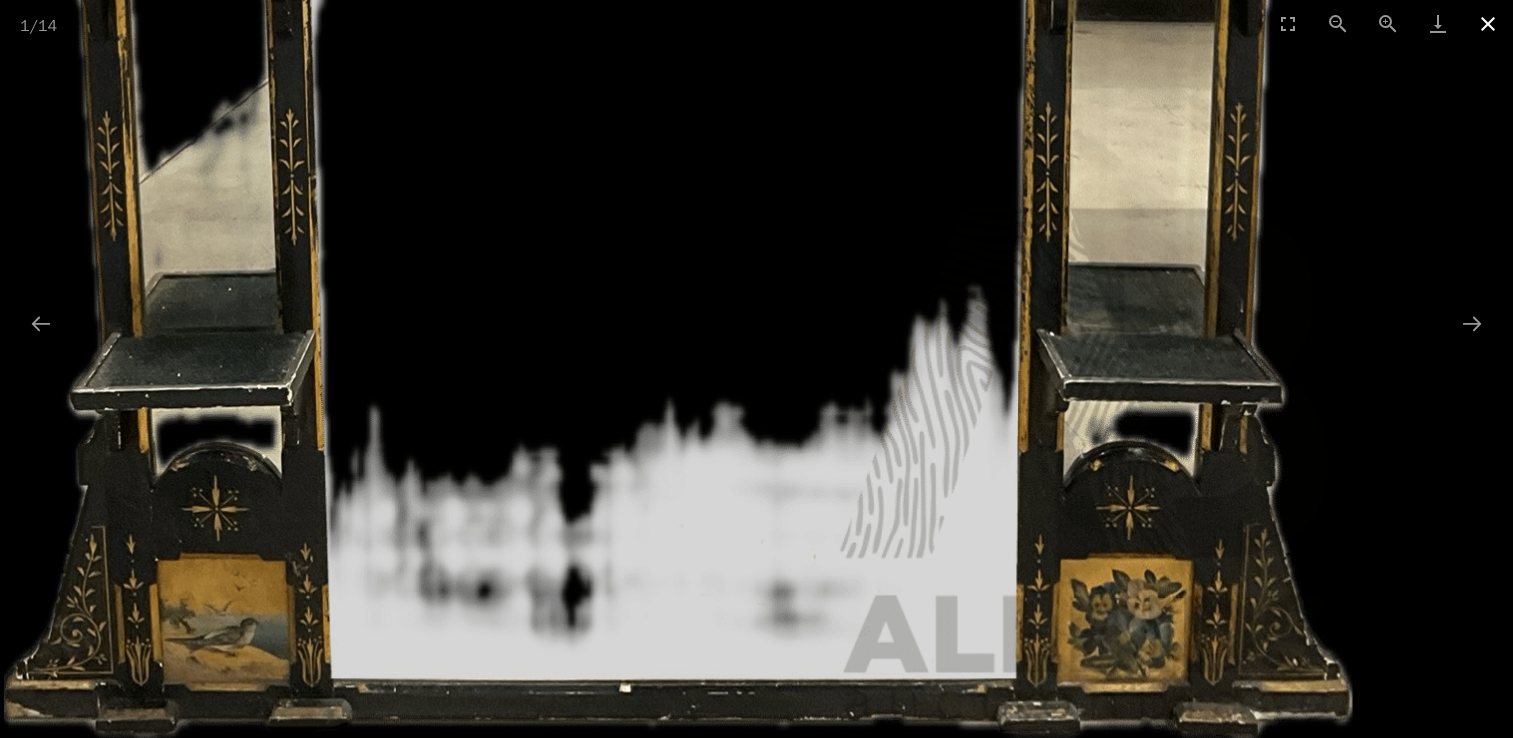 click at bounding box center [1488, 23] 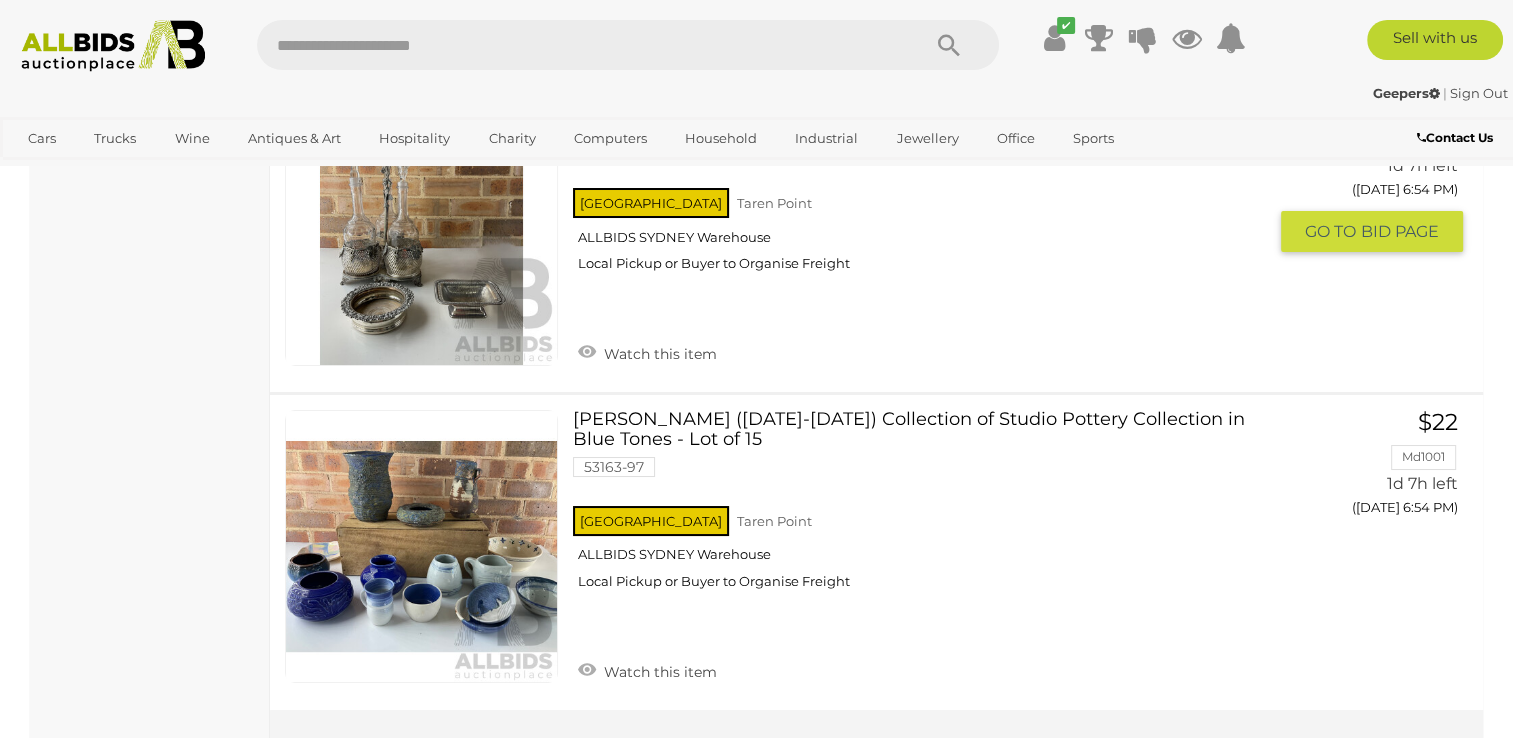 scroll, scrollTop: 15133, scrollLeft: 0, axis: vertical 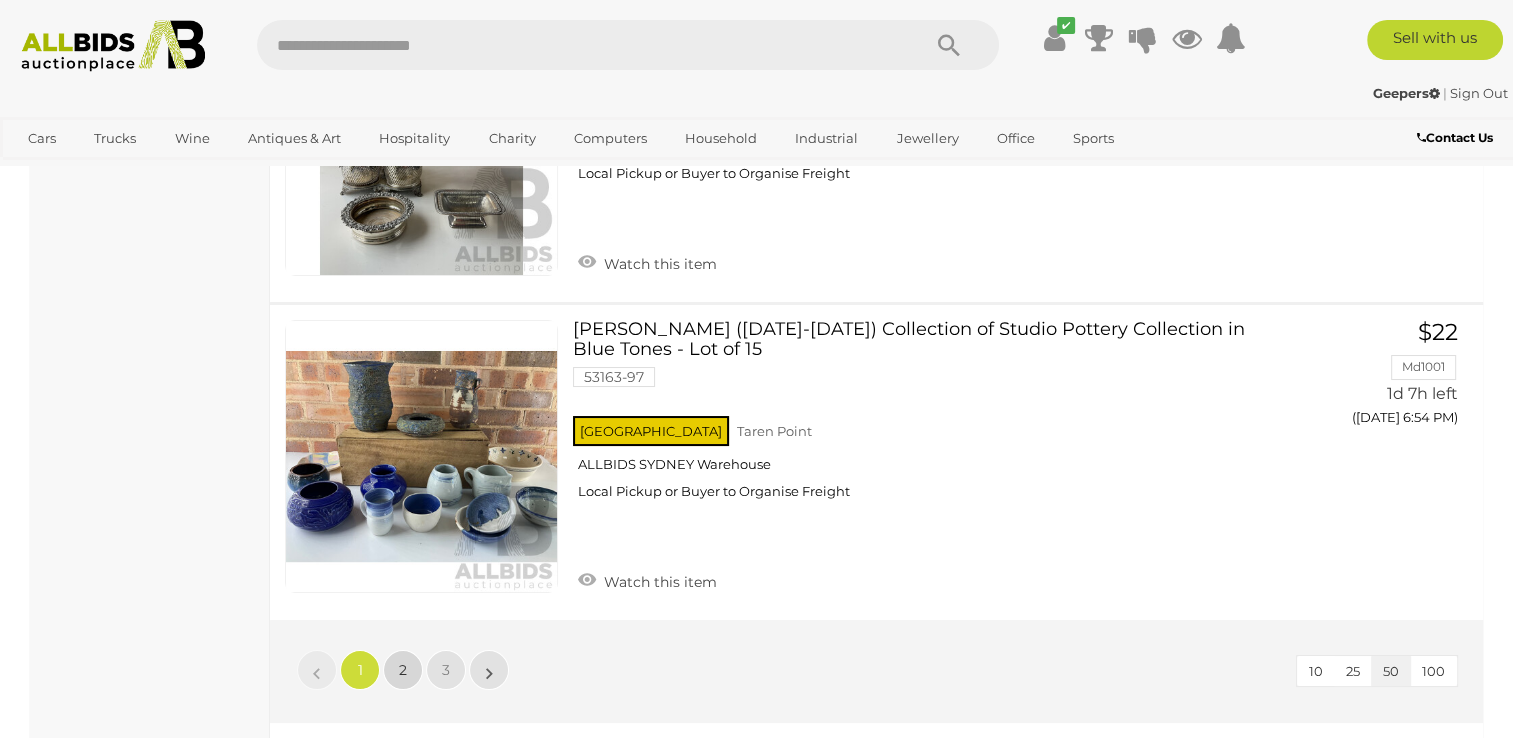 click on "2" at bounding box center (403, 670) 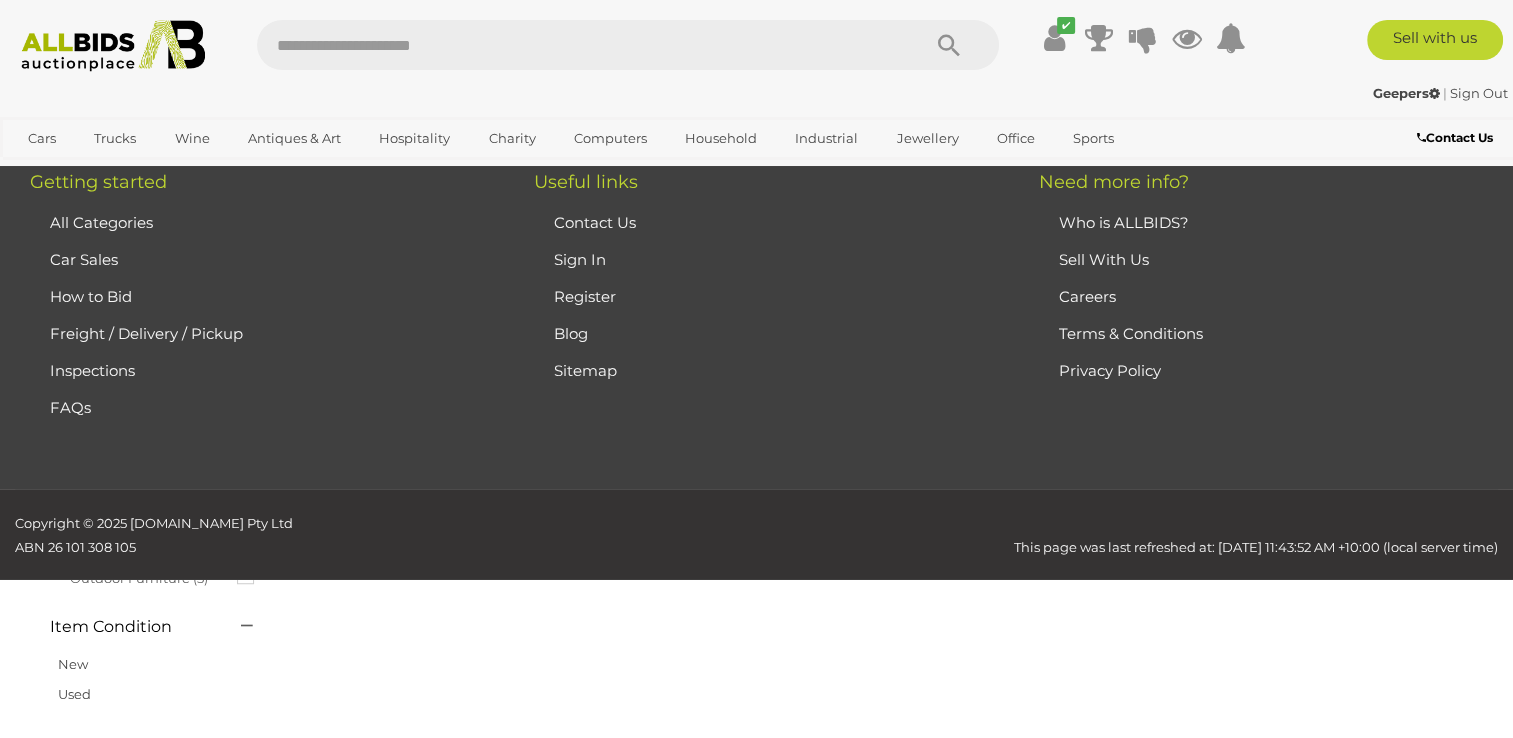 scroll, scrollTop: 102, scrollLeft: 0, axis: vertical 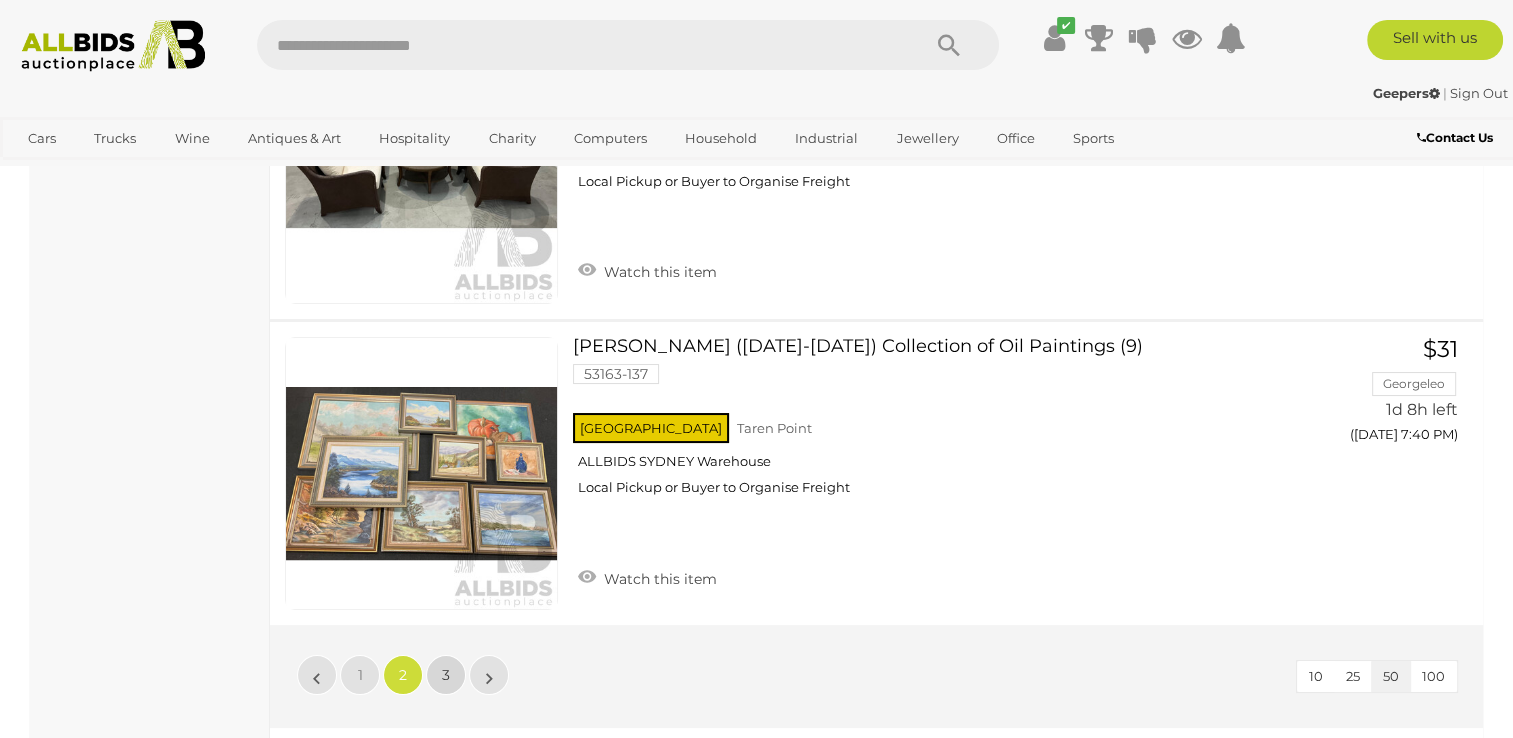 click on "3" at bounding box center [446, 675] 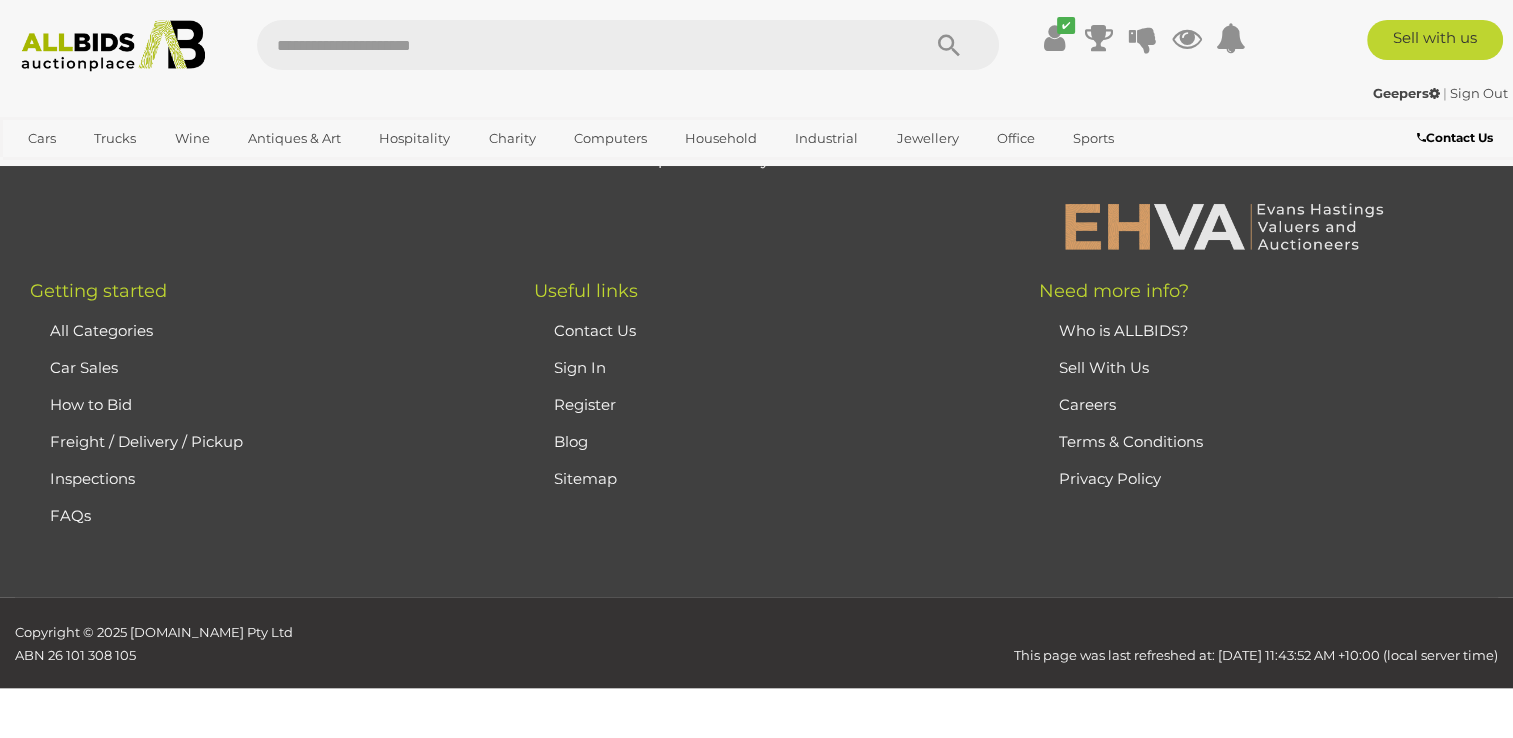 scroll, scrollTop: 102, scrollLeft: 0, axis: vertical 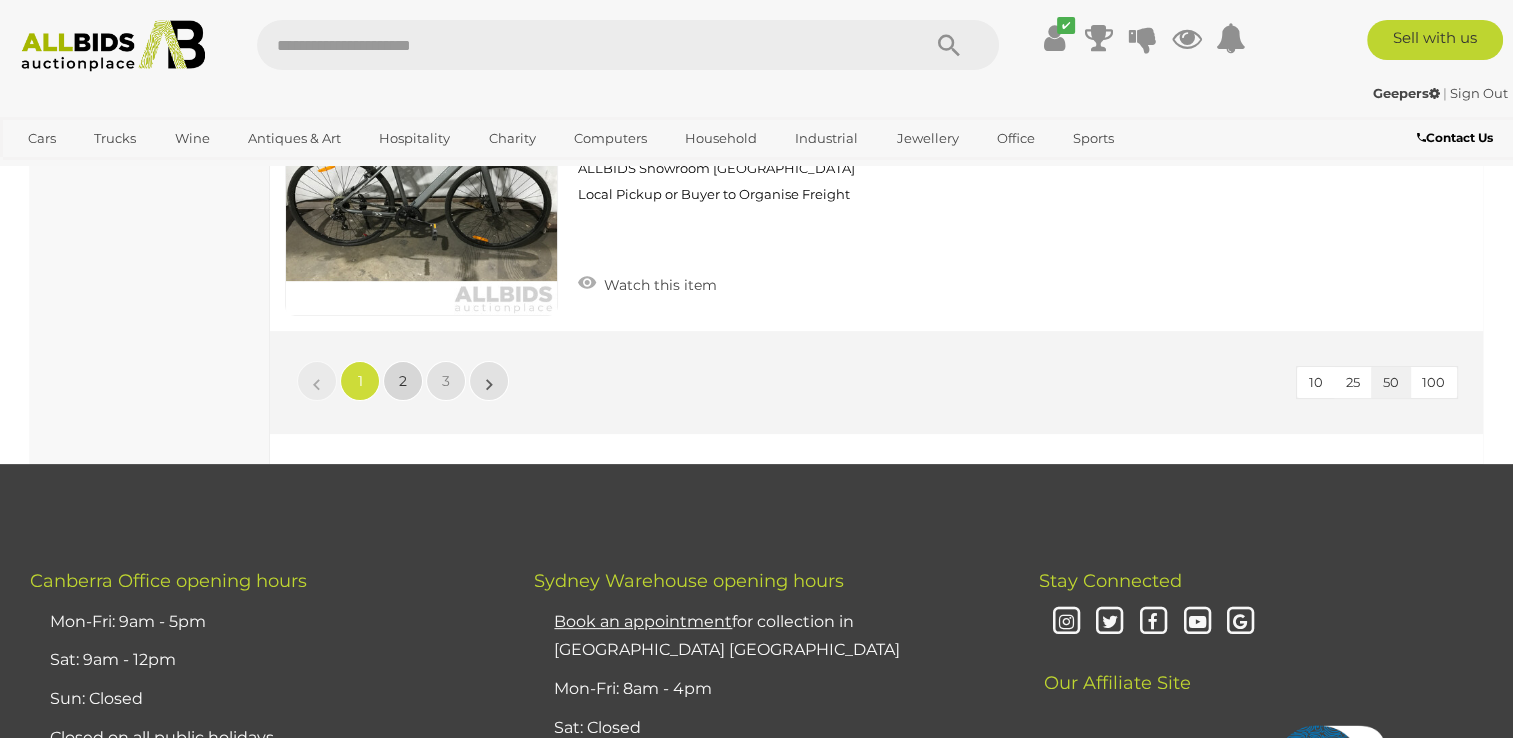 click on "2" at bounding box center [403, 381] 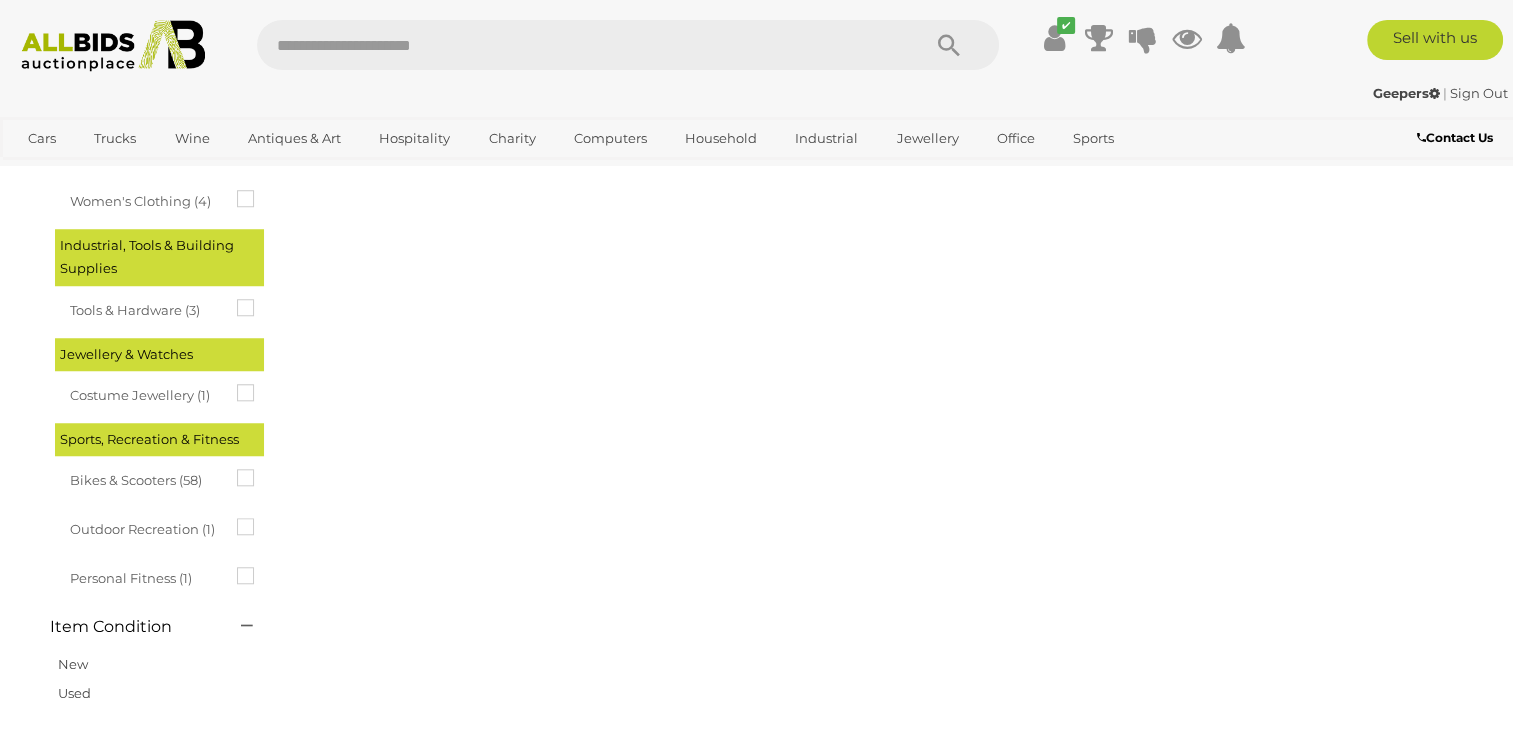 scroll, scrollTop: 307, scrollLeft: 0, axis: vertical 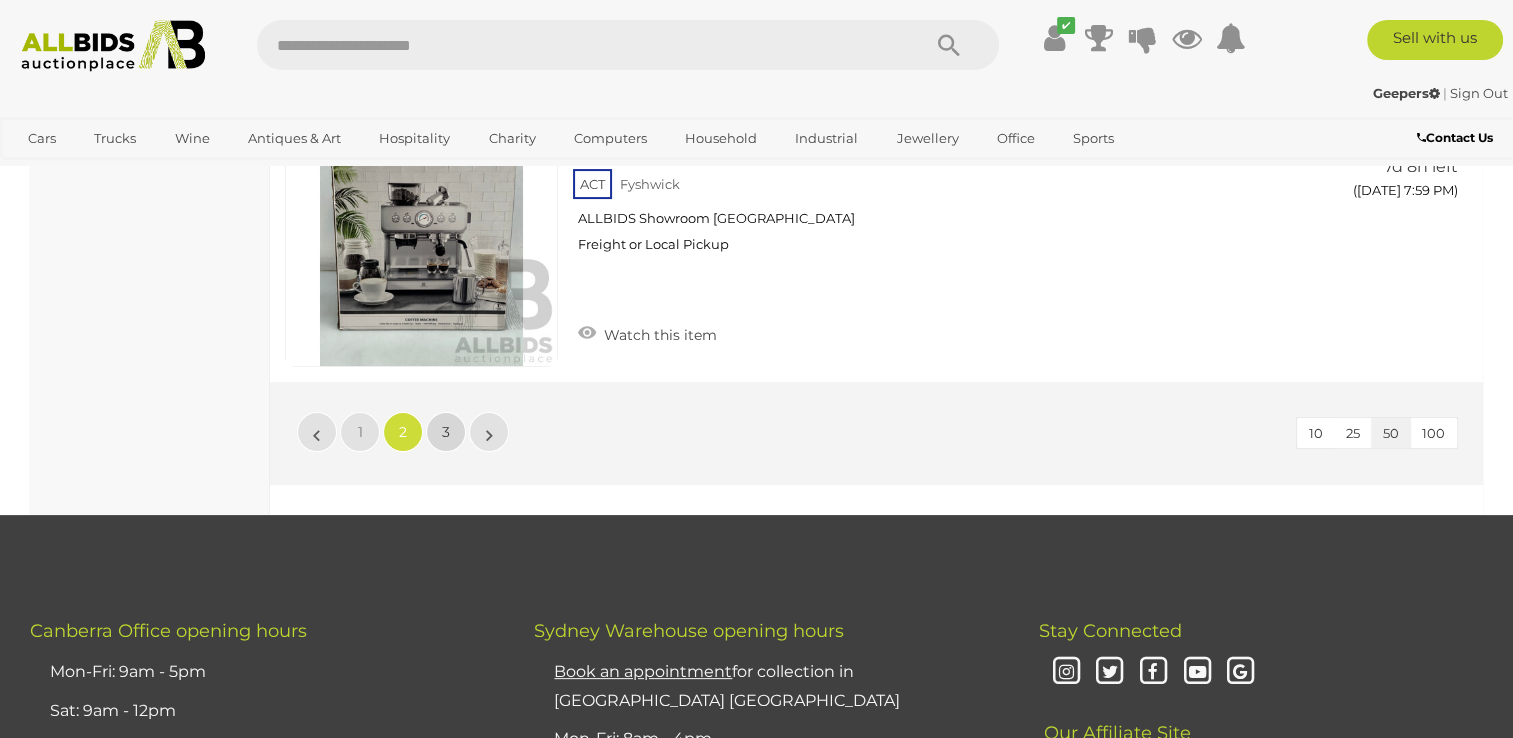 click on "3" at bounding box center [446, 432] 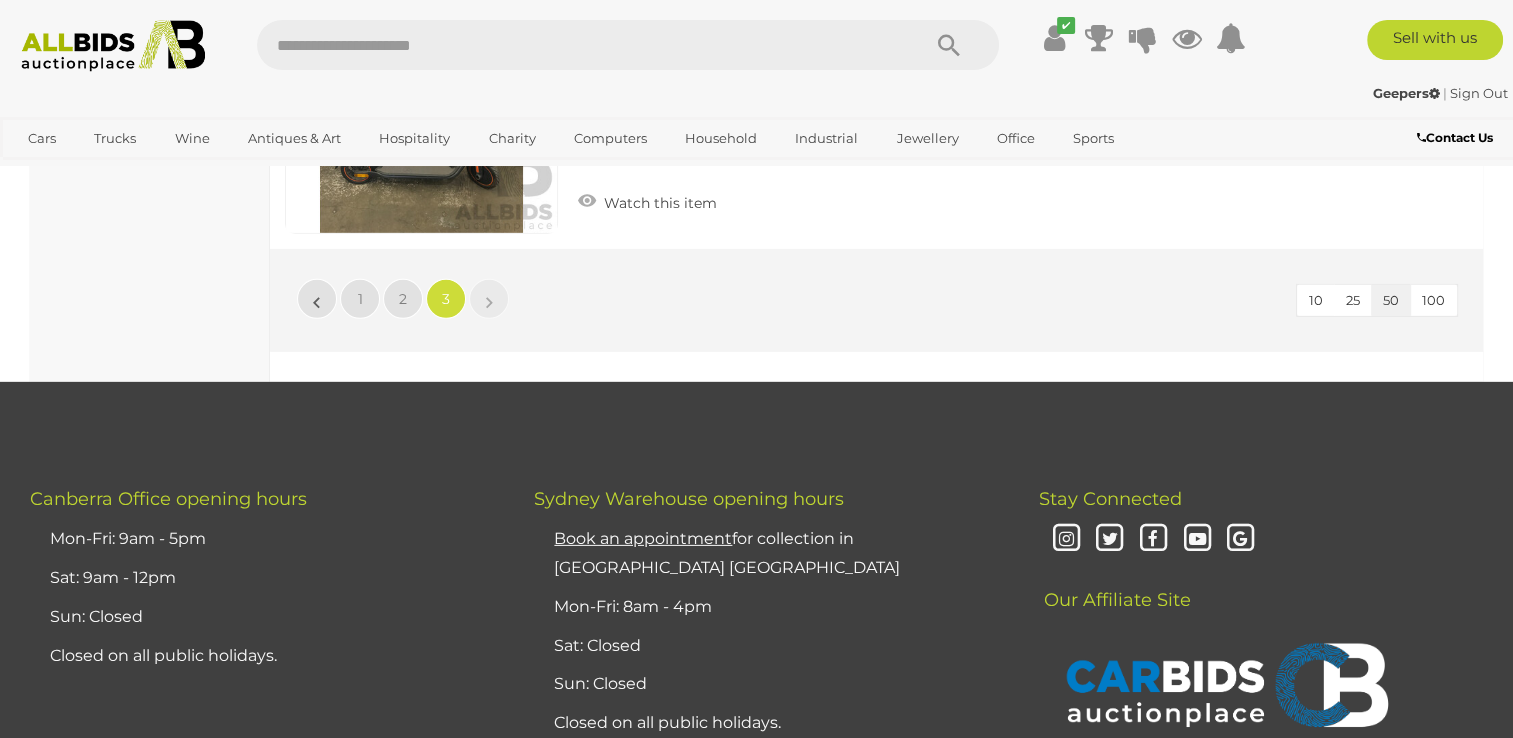 scroll, scrollTop: 6107, scrollLeft: 0, axis: vertical 